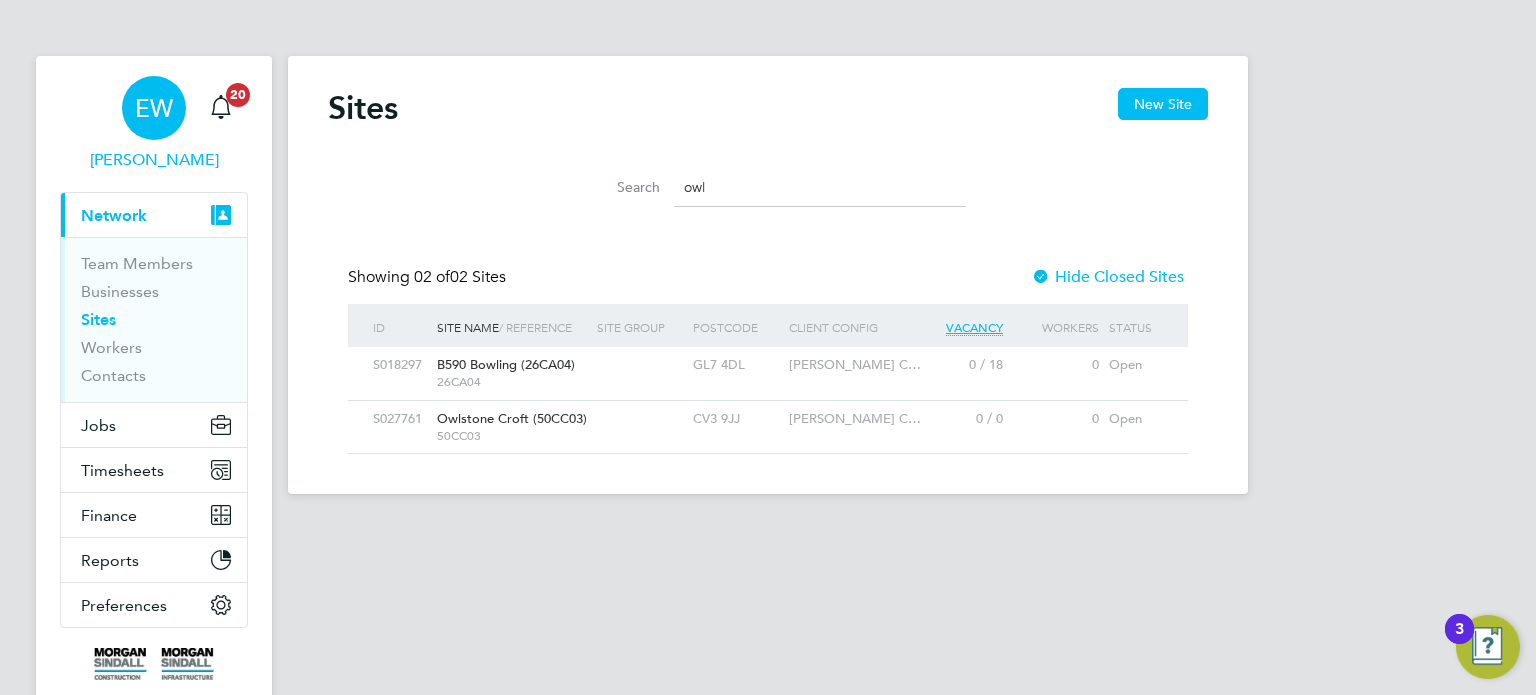 scroll, scrollTop: 0, scrollLeft: 0, axis: both 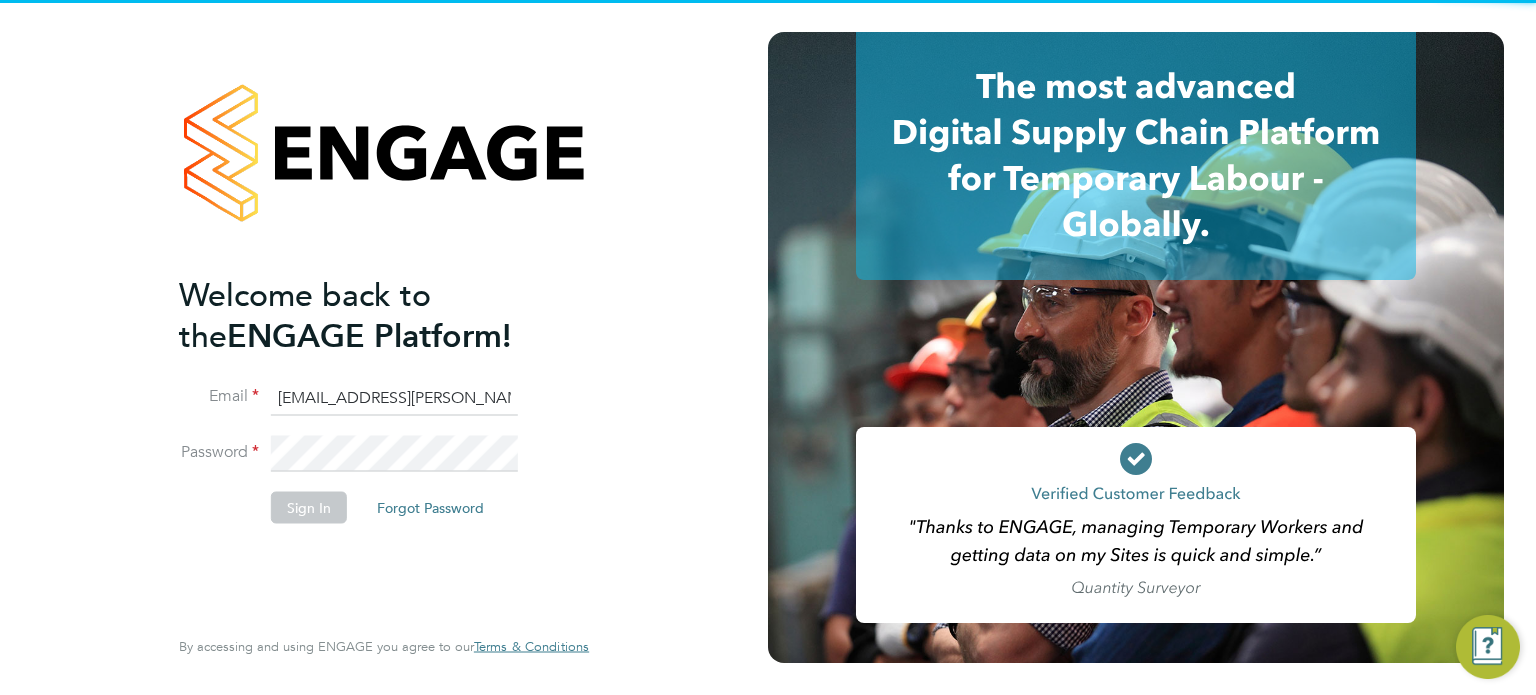 click on "emma.wells@randstad.co.uk" 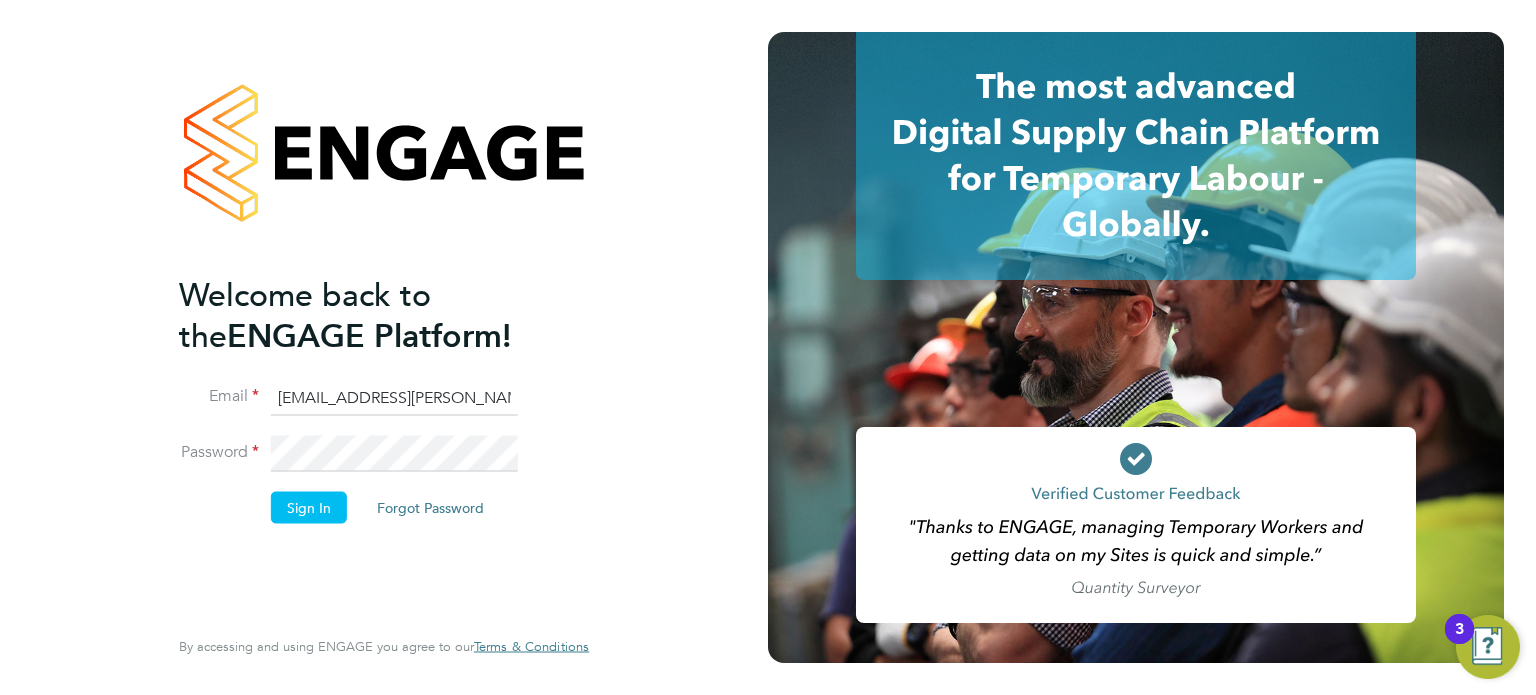 type on "lovell.midoffice@randstadcpe.com" 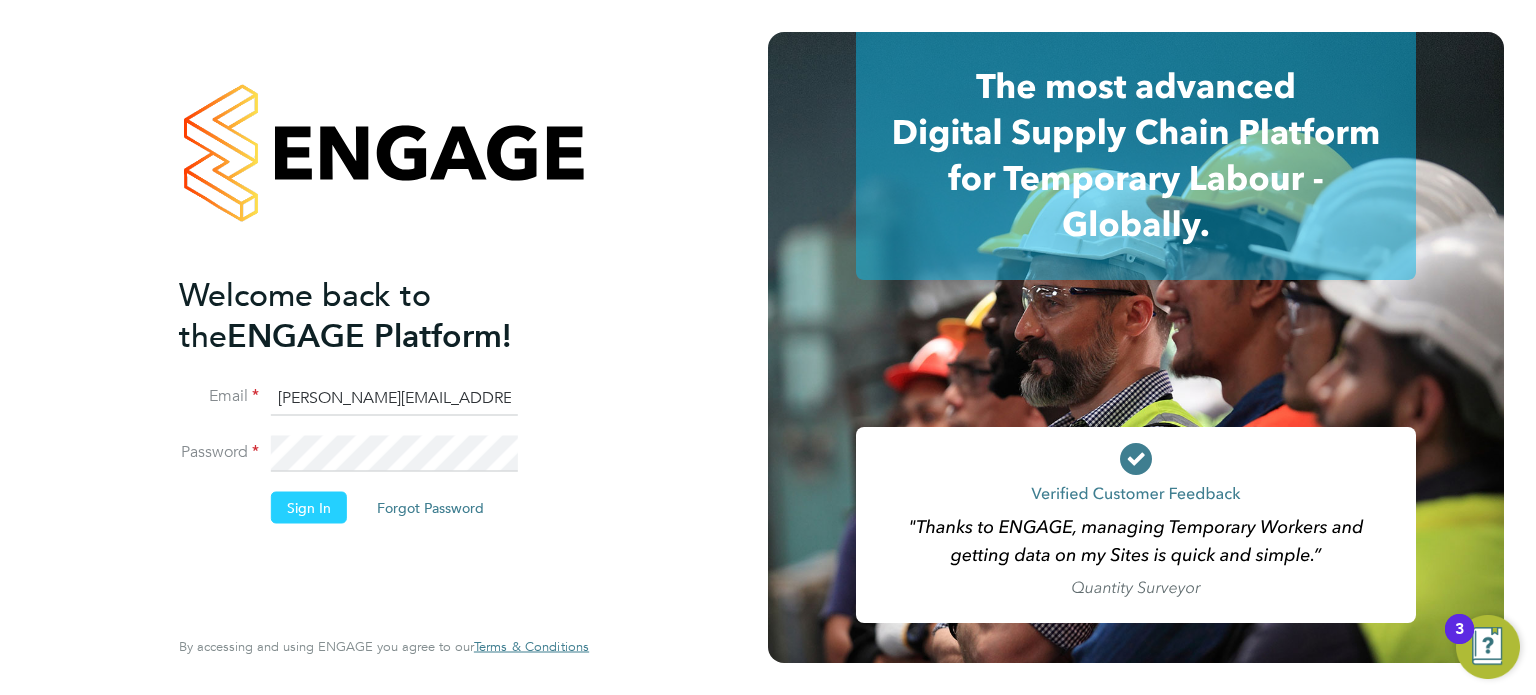 click on "Sign In" 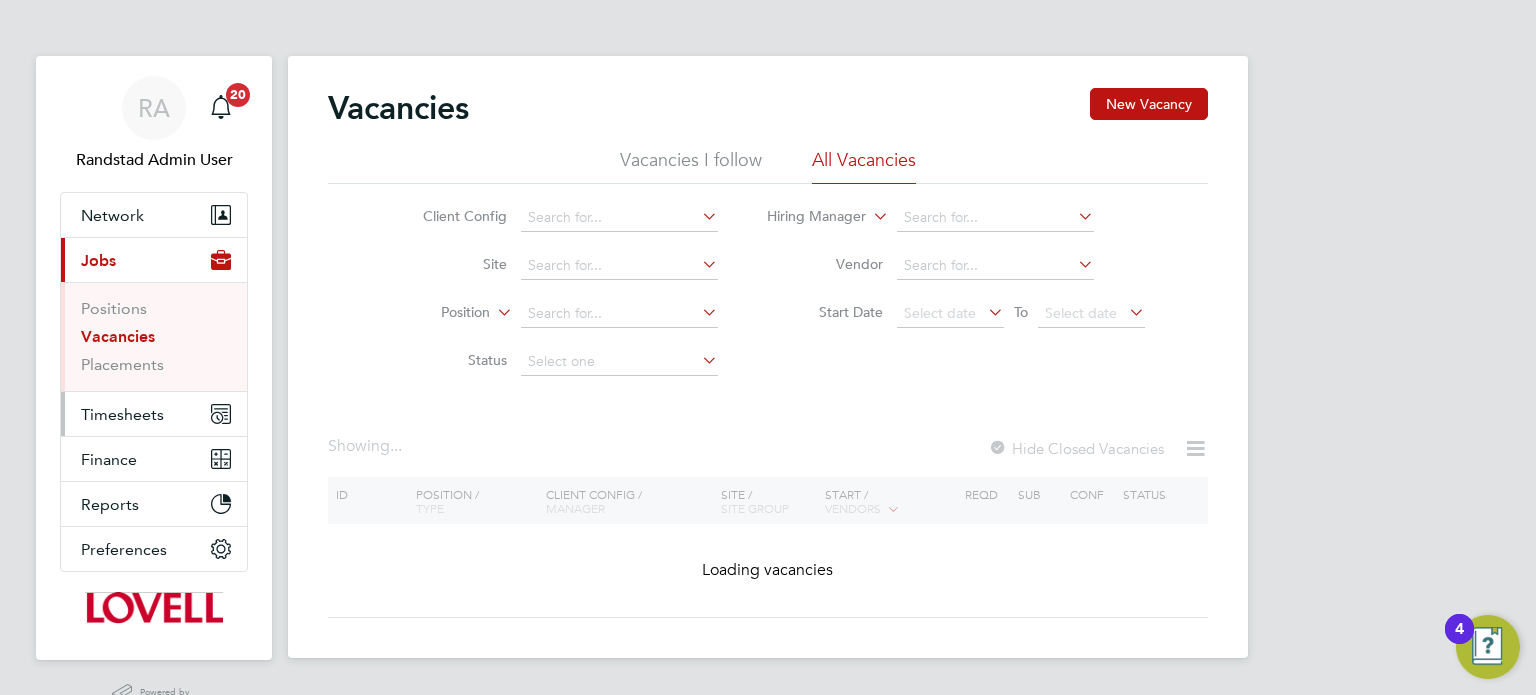 scroll, scrollTop: 0, scrollLeft: 0, axis: both 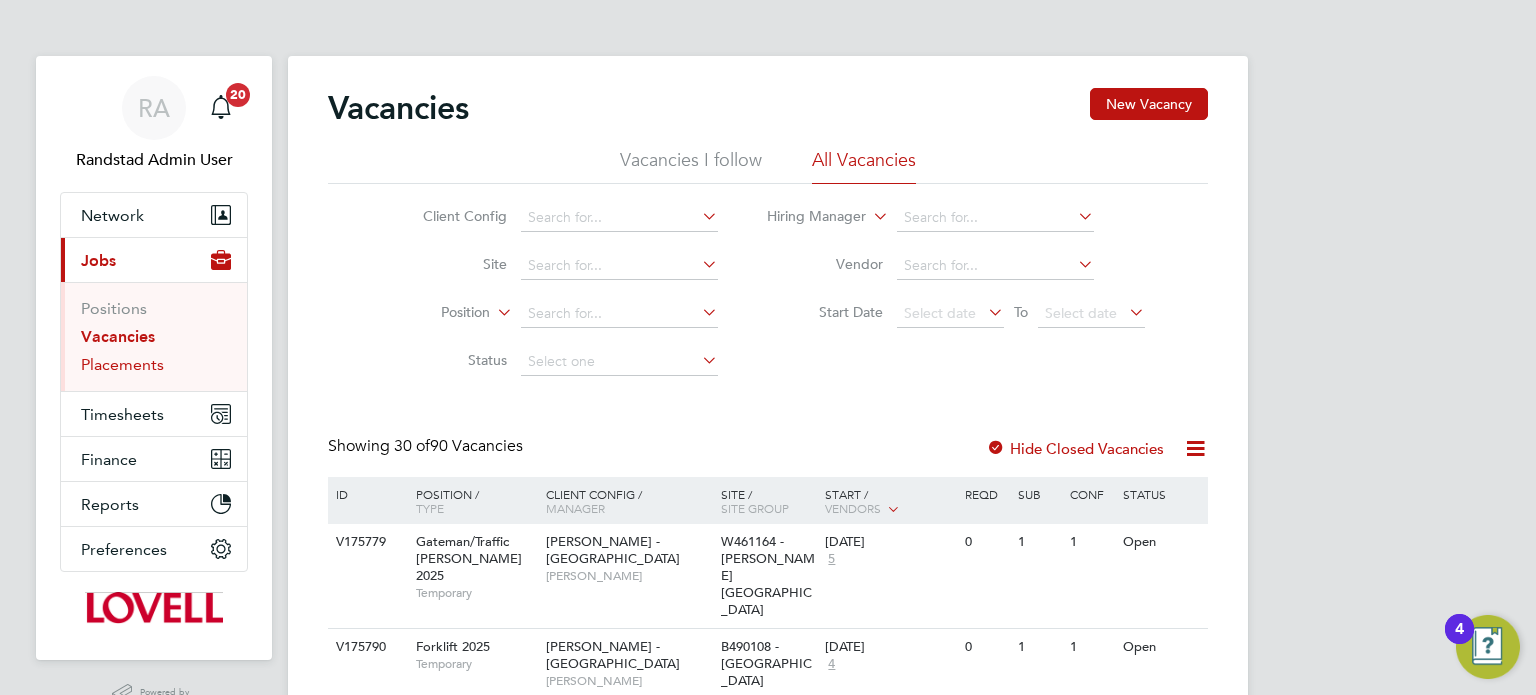 click on "Placements" at bounding box center [122, 364] 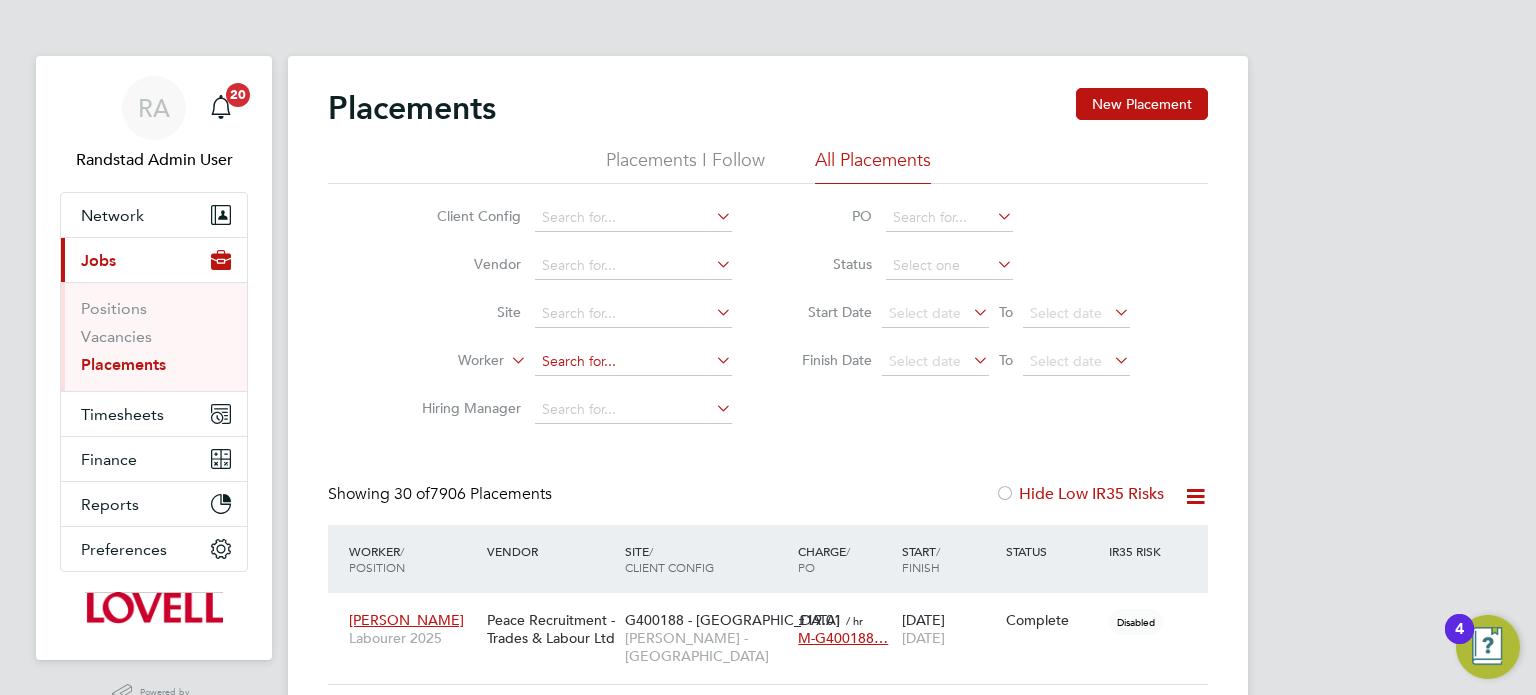 click 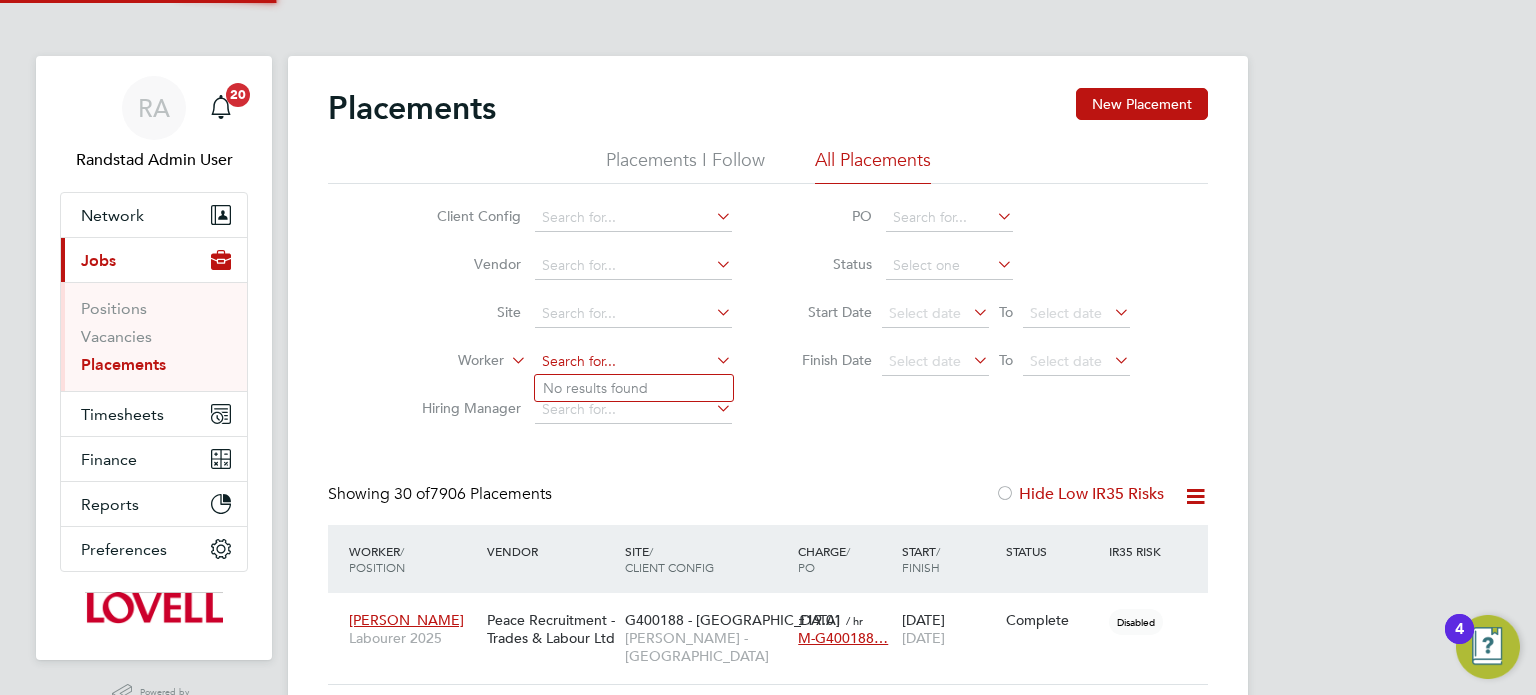 scroll, scrollTop: 9, scrollLeft: 9, axis: both 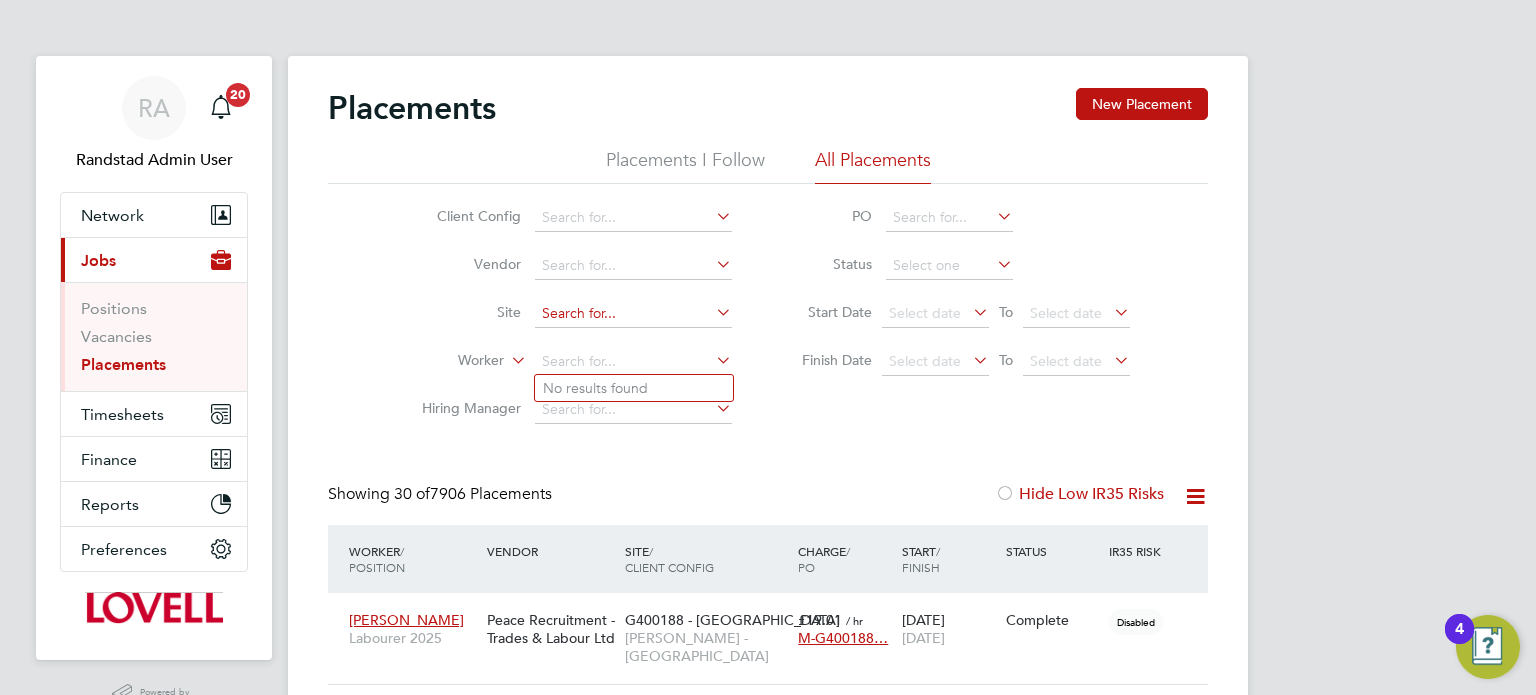 click 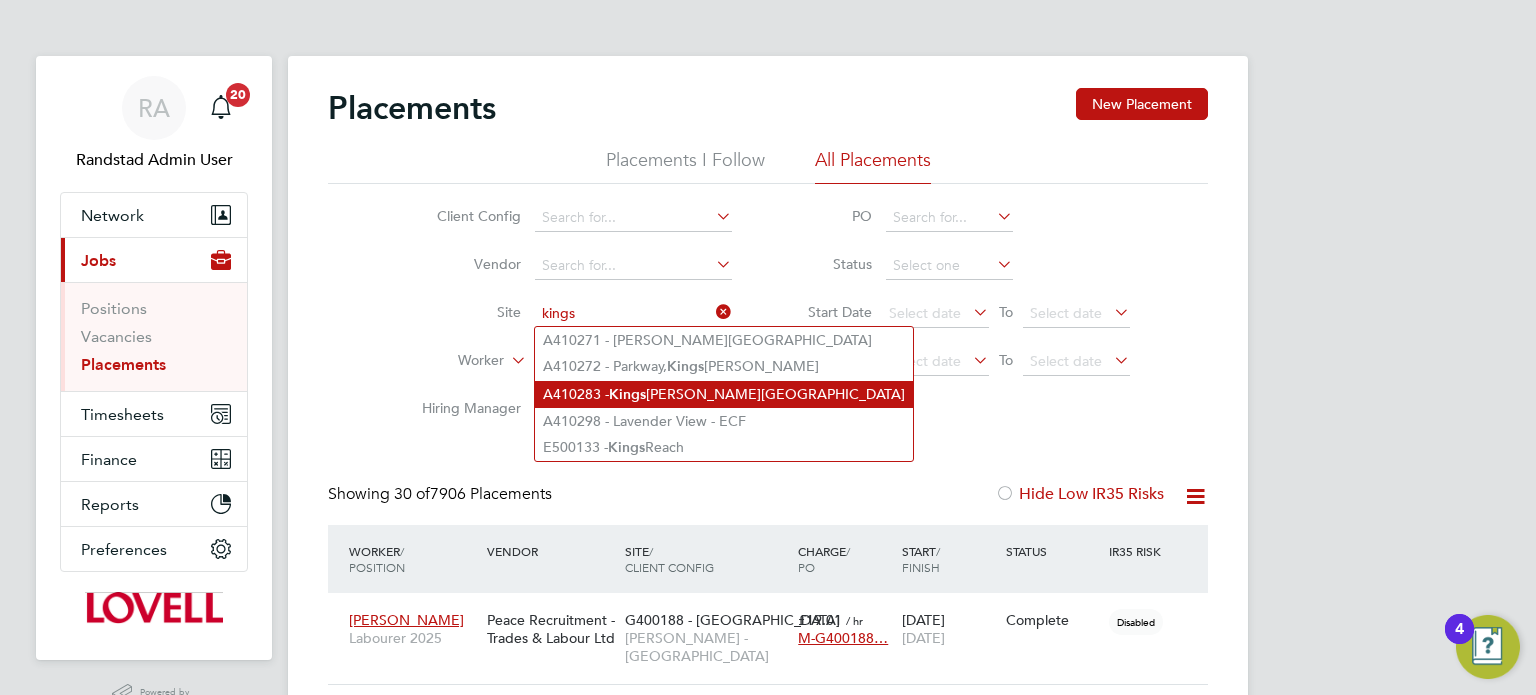 click on "A410283 -  Kings  Lynn Road Hunstanton" 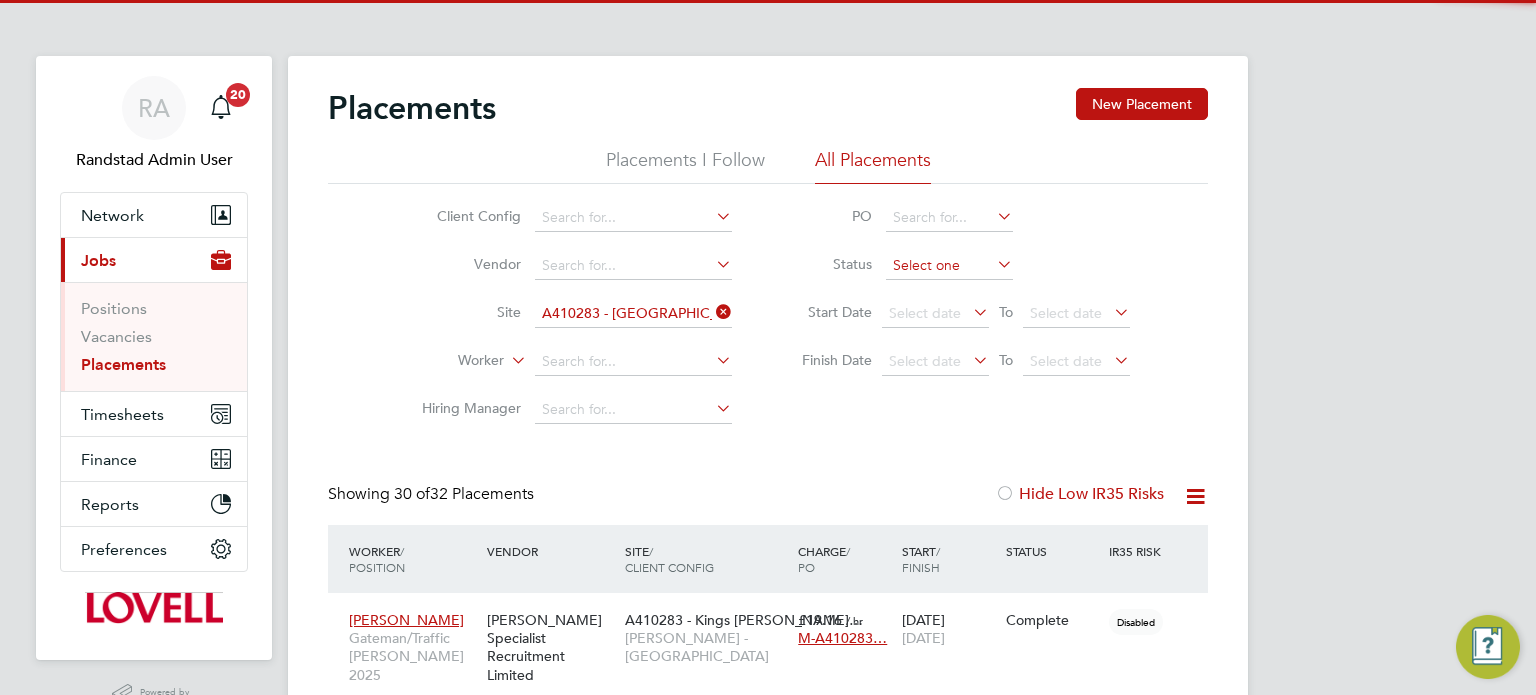 click 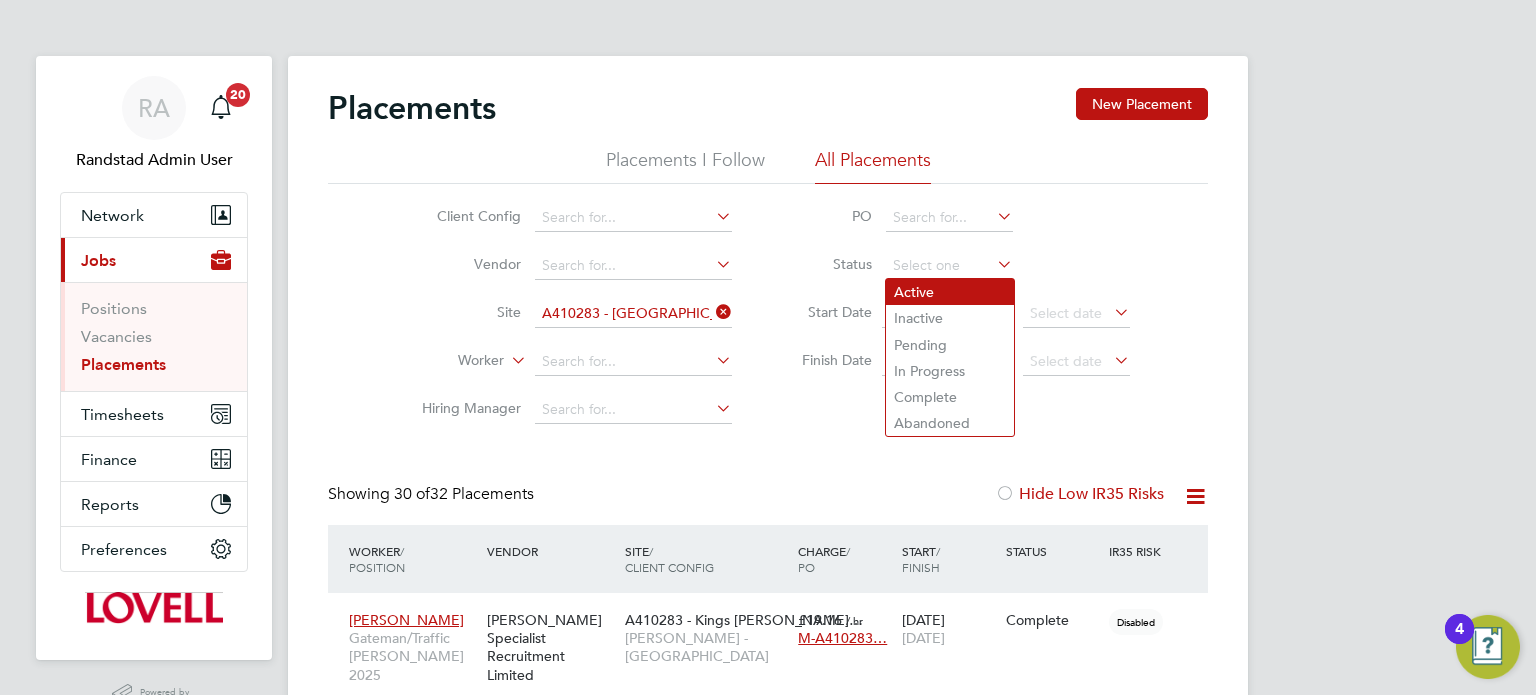 click on "Active" 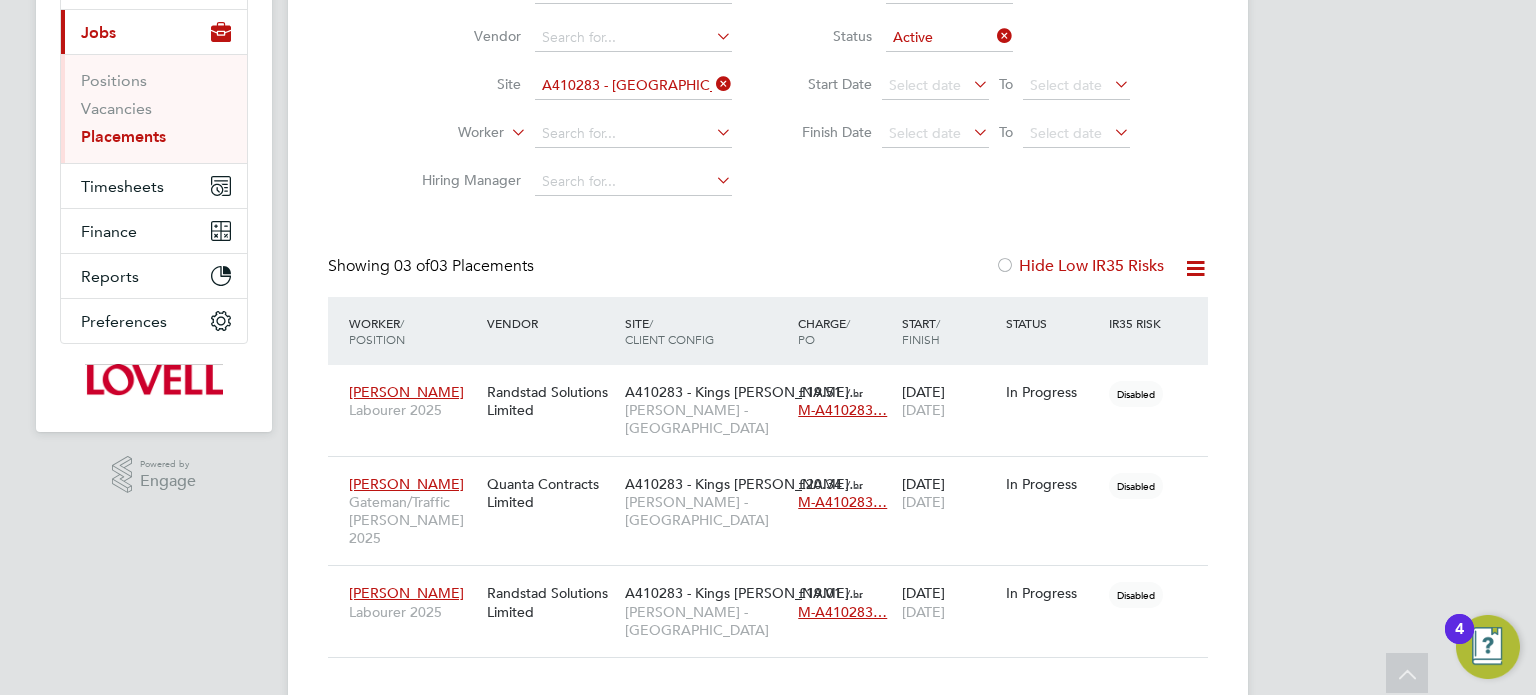 click 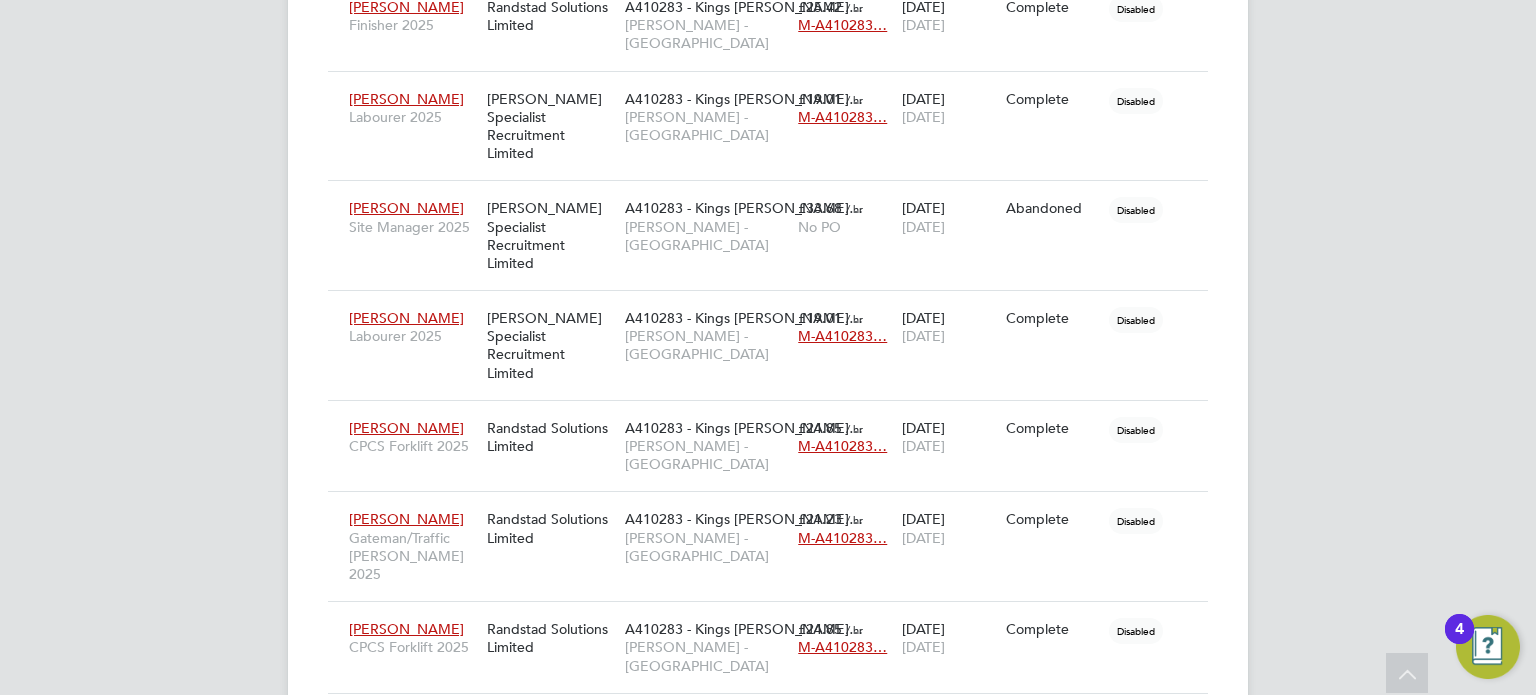 click on "Randstad Solutions Limited" 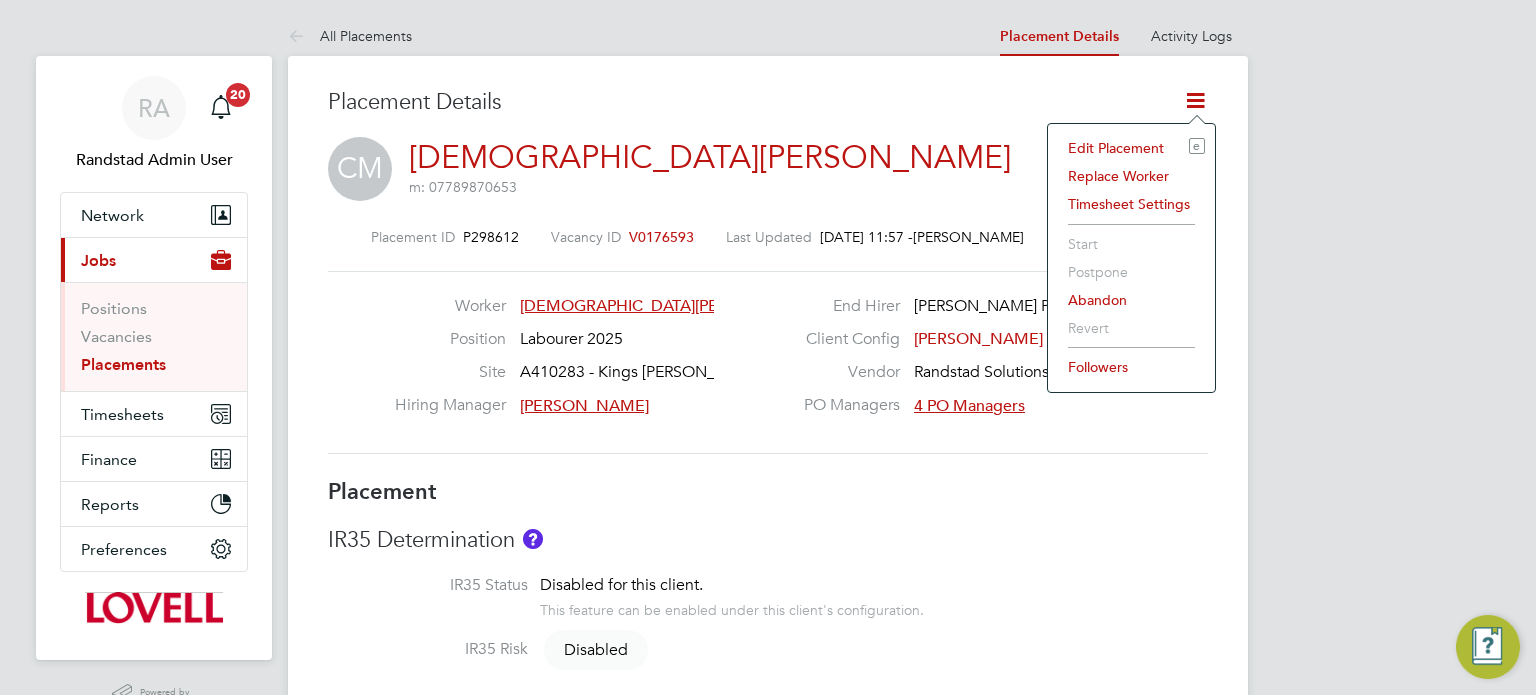 scroll, scrollTop: 0, scrollLeft: 0, axis: both 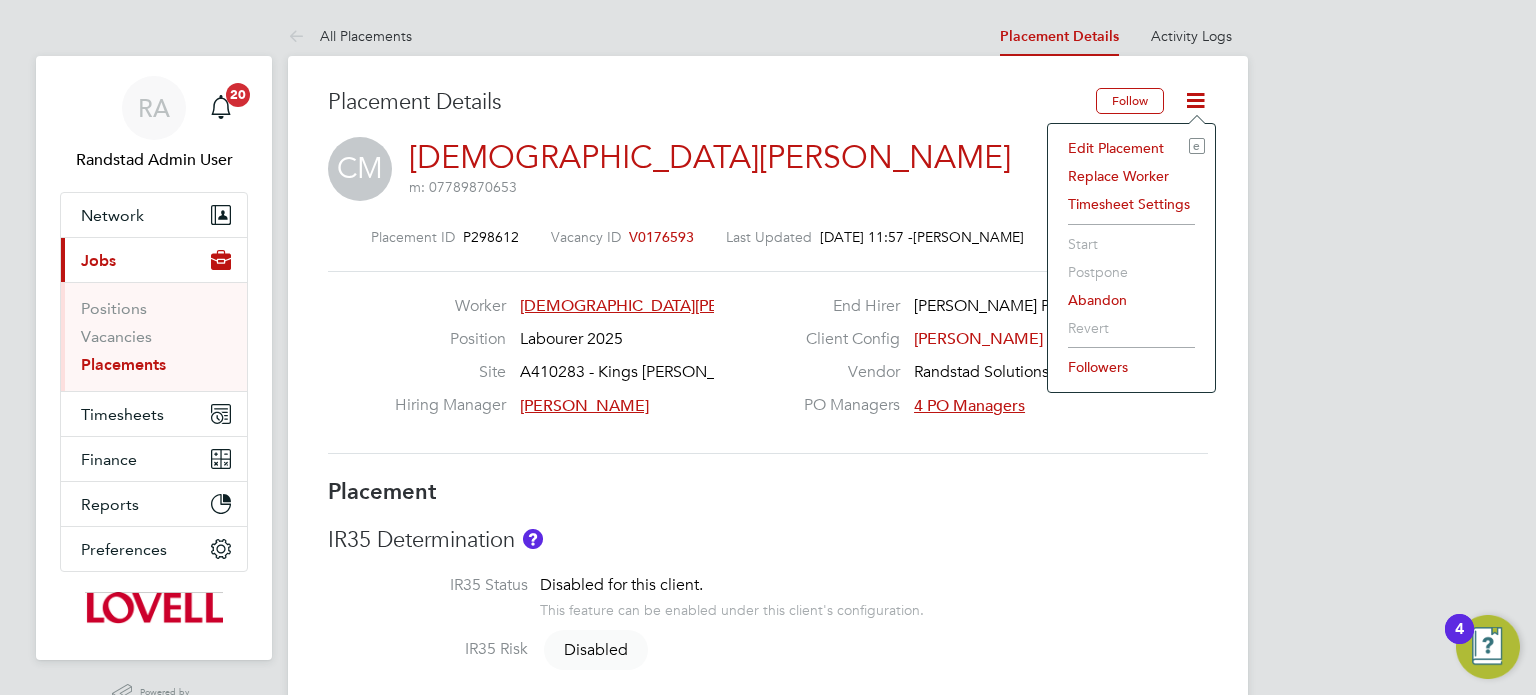 click on "Edit Placement e" 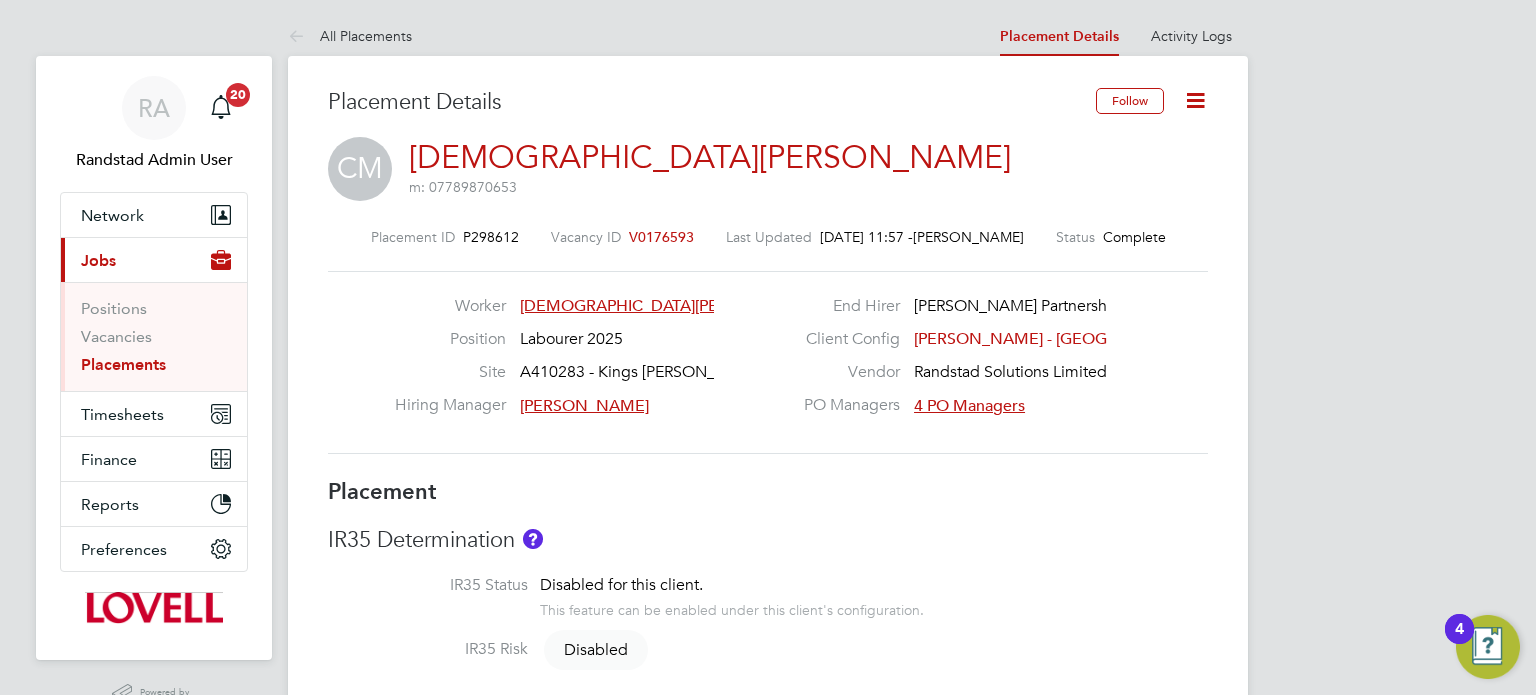 type on "Myles Tuddenham" 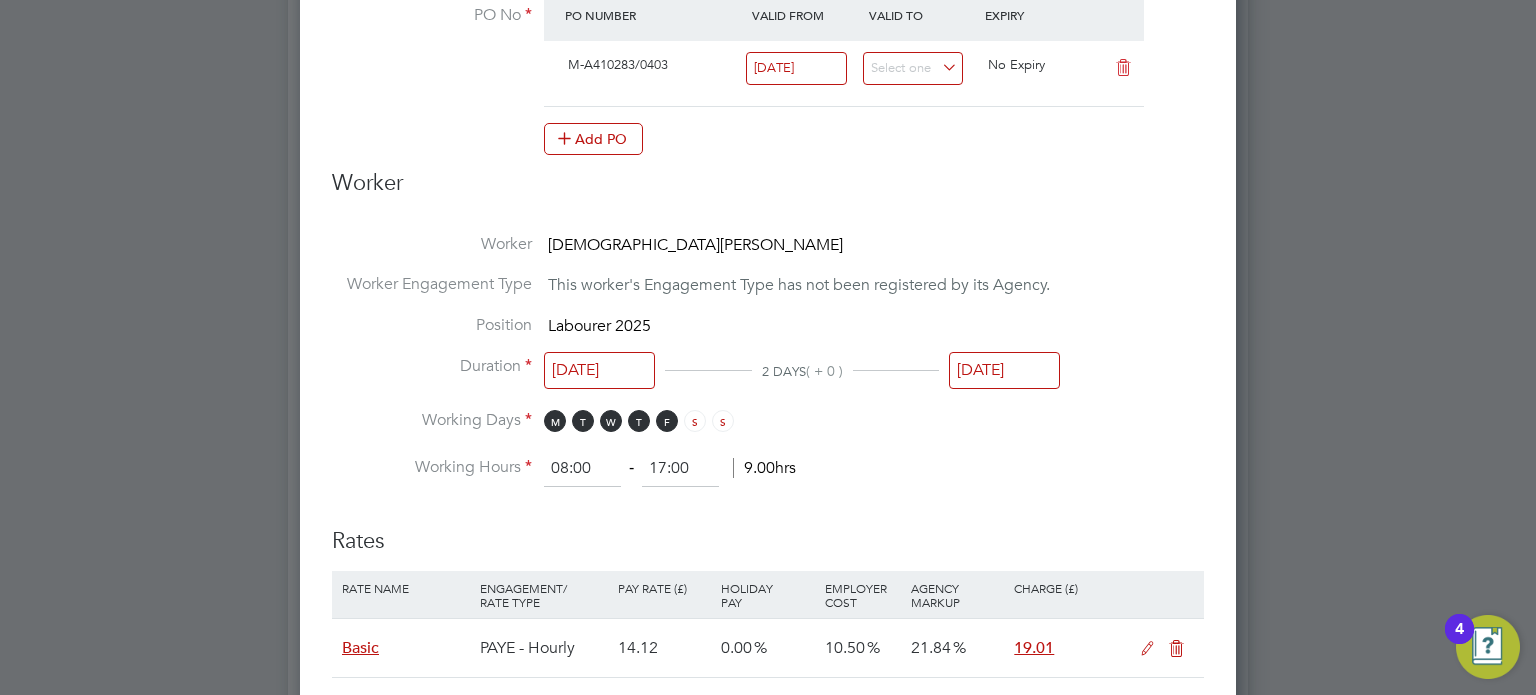 click on "18 Jul 2025" at bounding box center (1004, 370) 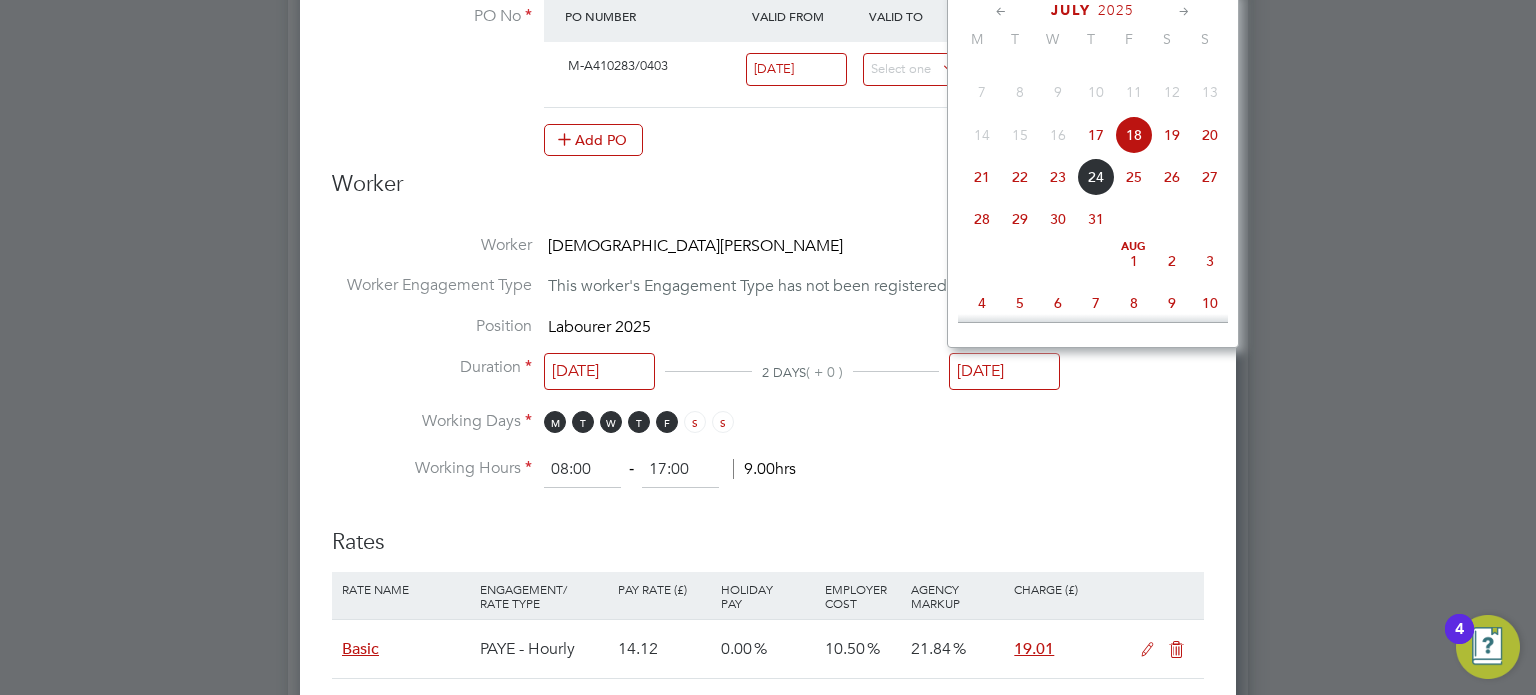 click on "23" 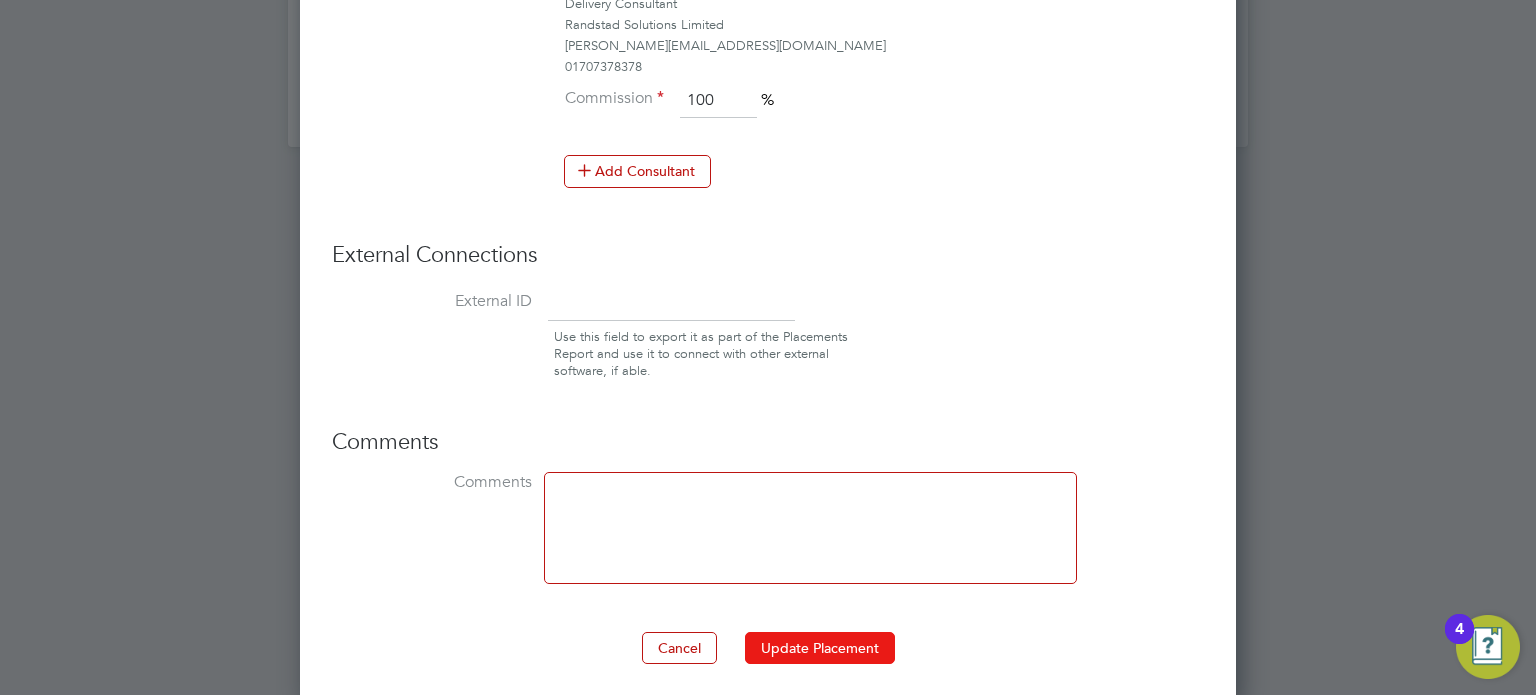 click on "Update Placement" at bounding box center (820, 648) 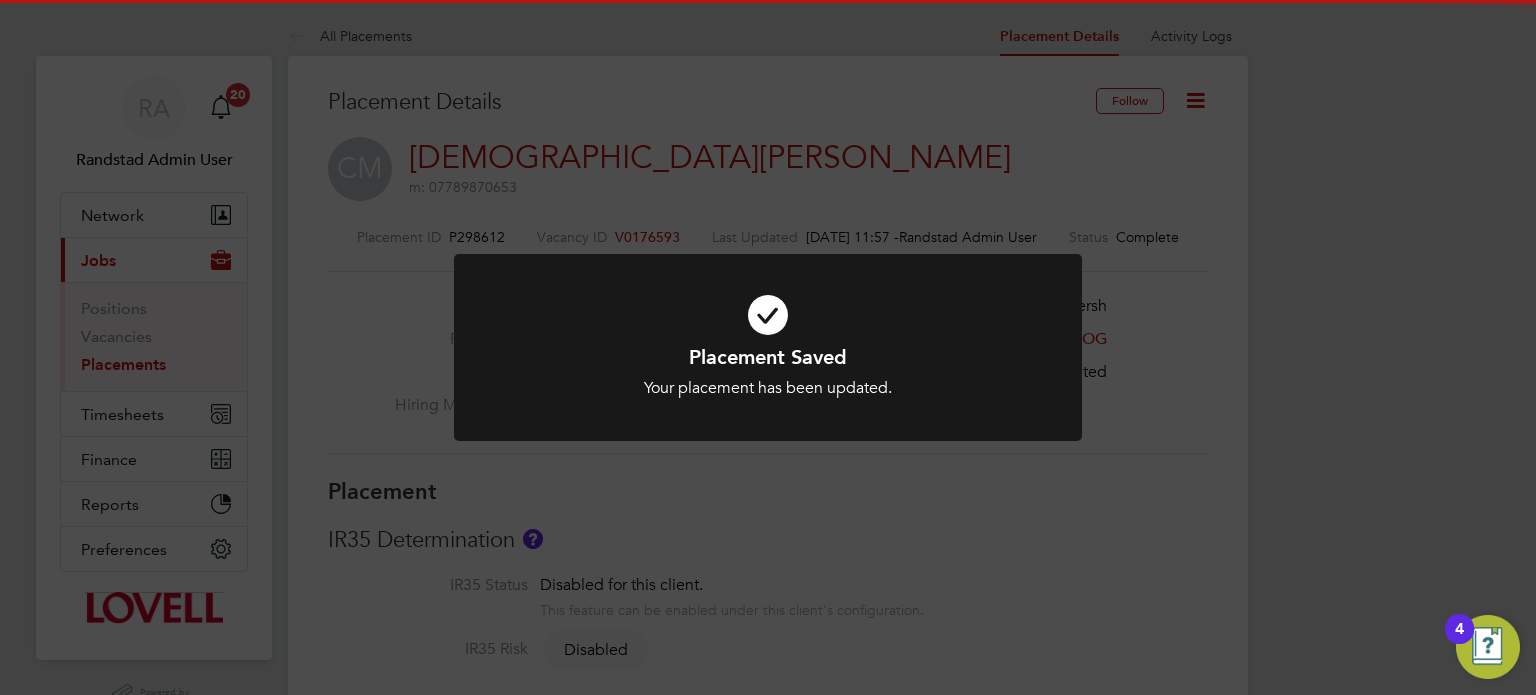 click on "Placement Saved Your placement has been updated. Cancel Okay" 